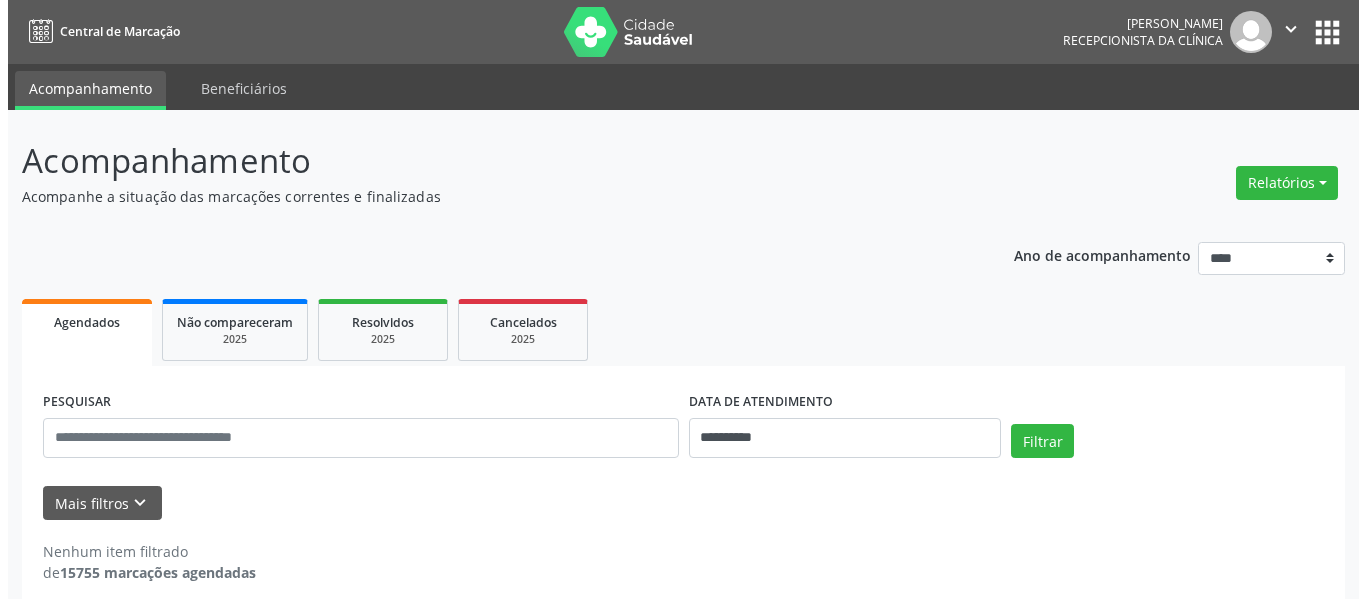 scroll, scrollTop: 0, scrollLeft: 0, axis: both 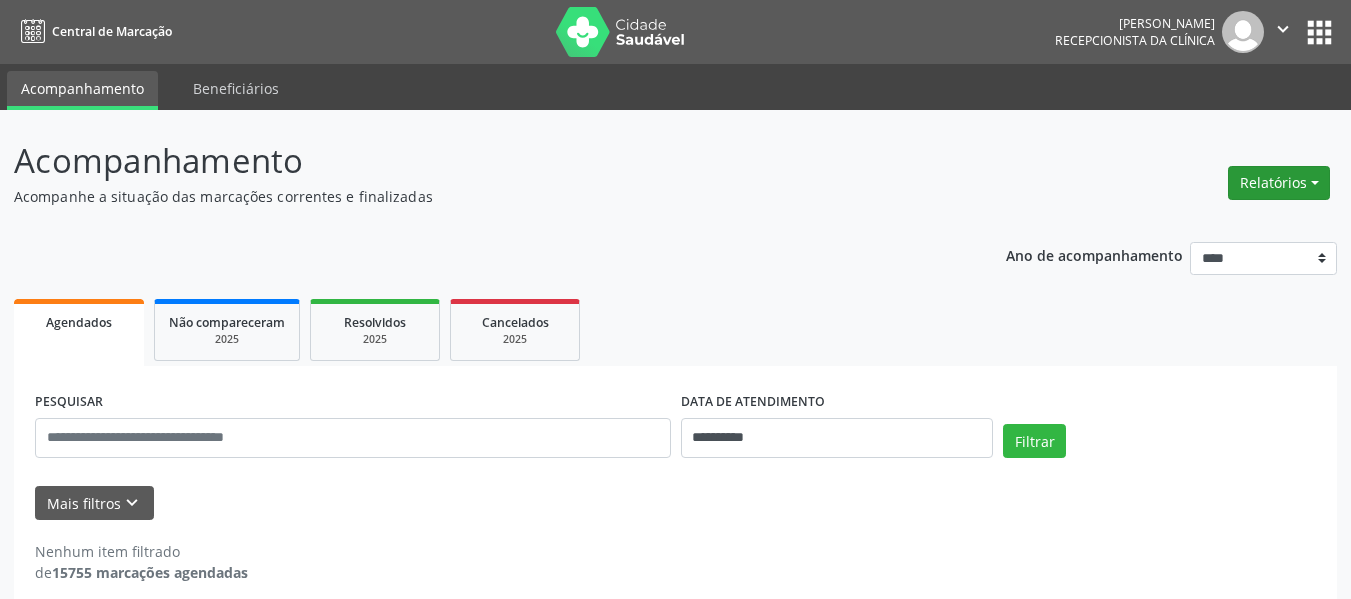 click on "Relatórios" at bounding box center (1279, 183) 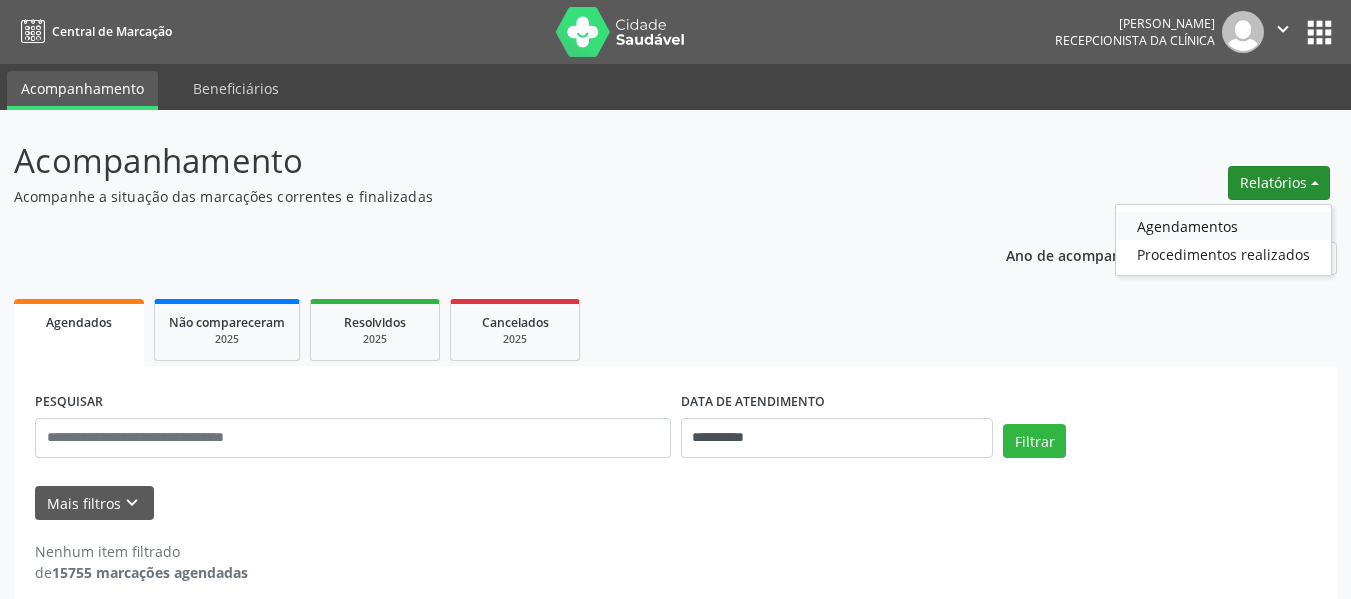 click on "Agendamentos" at bounding box center (1223, 226) 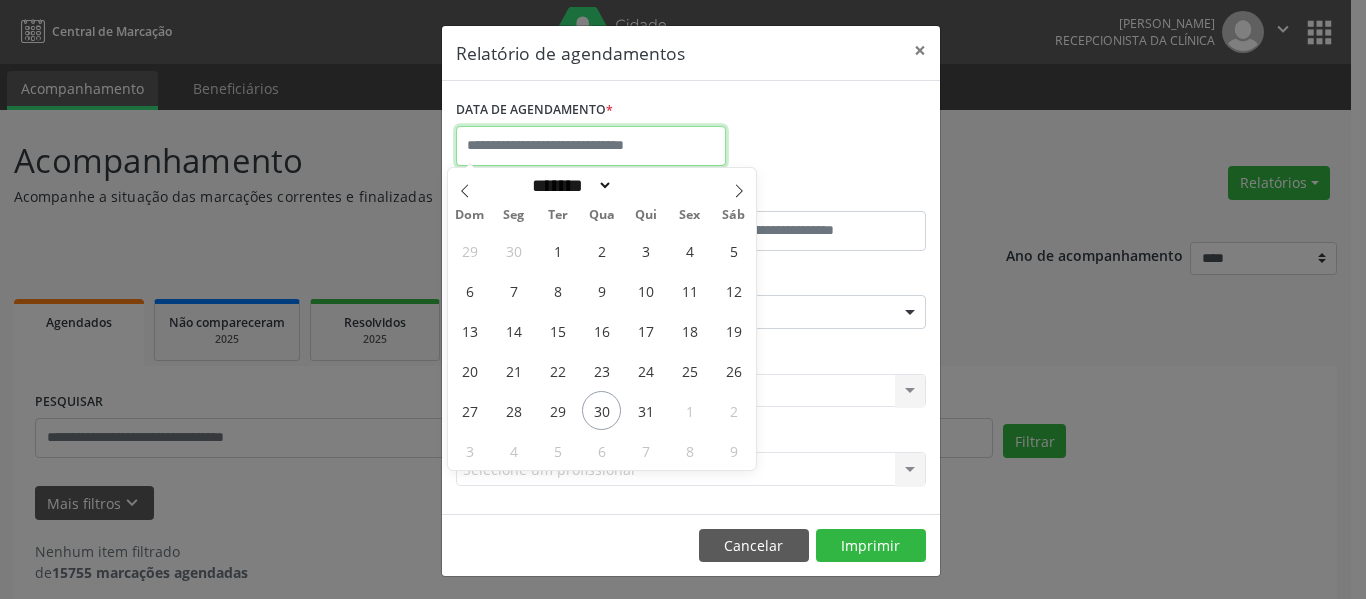 click at bounding box center [591, 146] 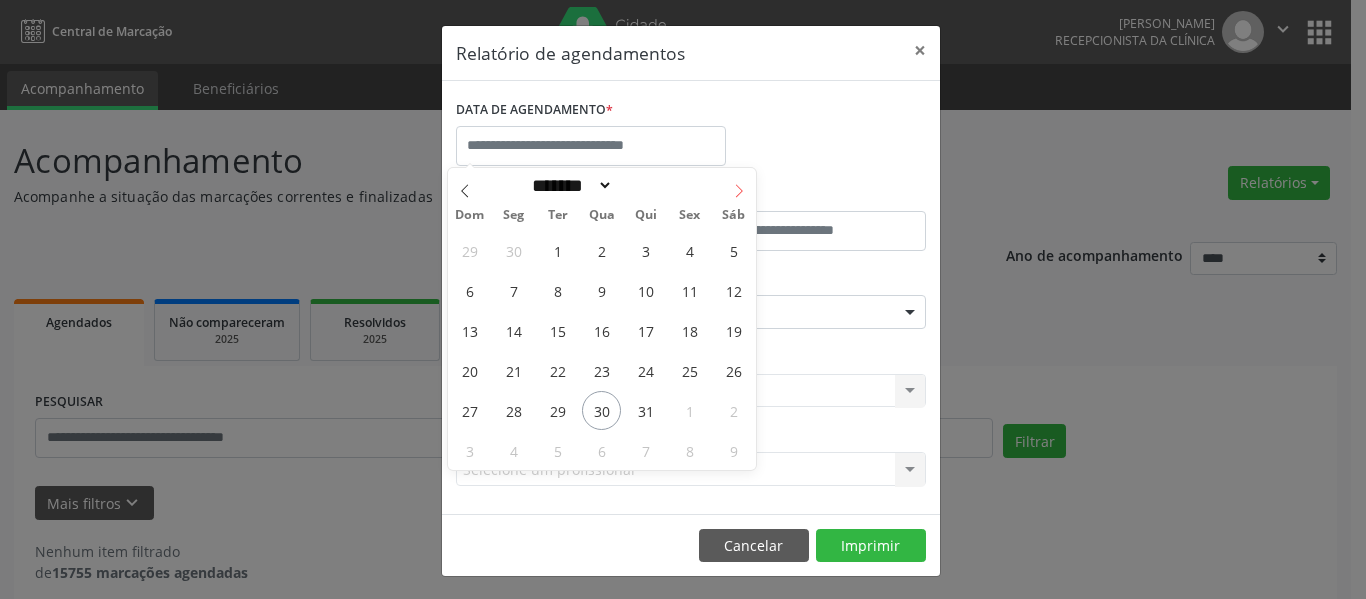 click at bounding box center (739, 185) 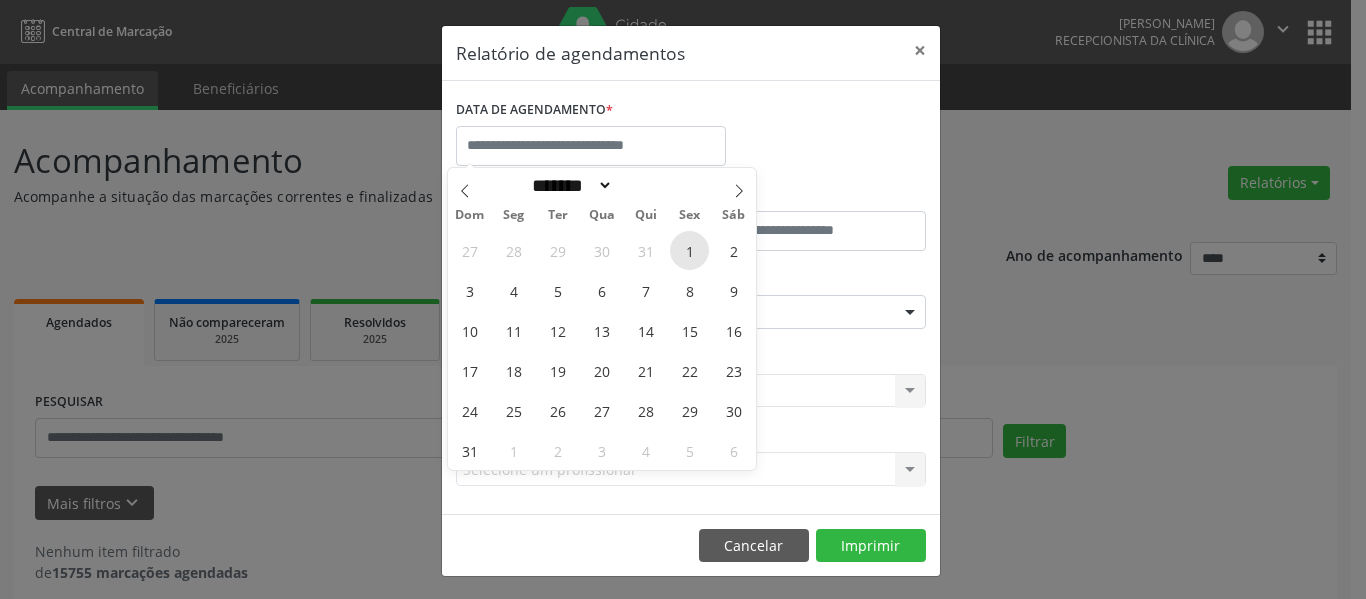 click on "1" at bounding box center [689, 250] 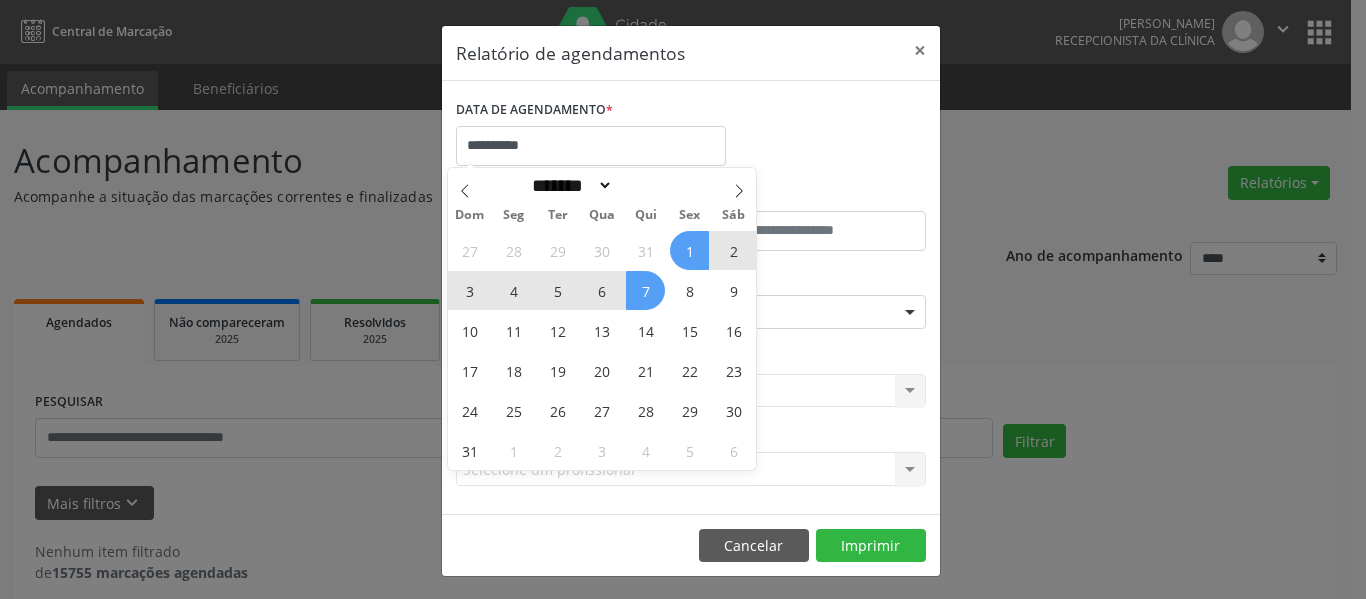 click on "7" at bounding box center [645, 290] 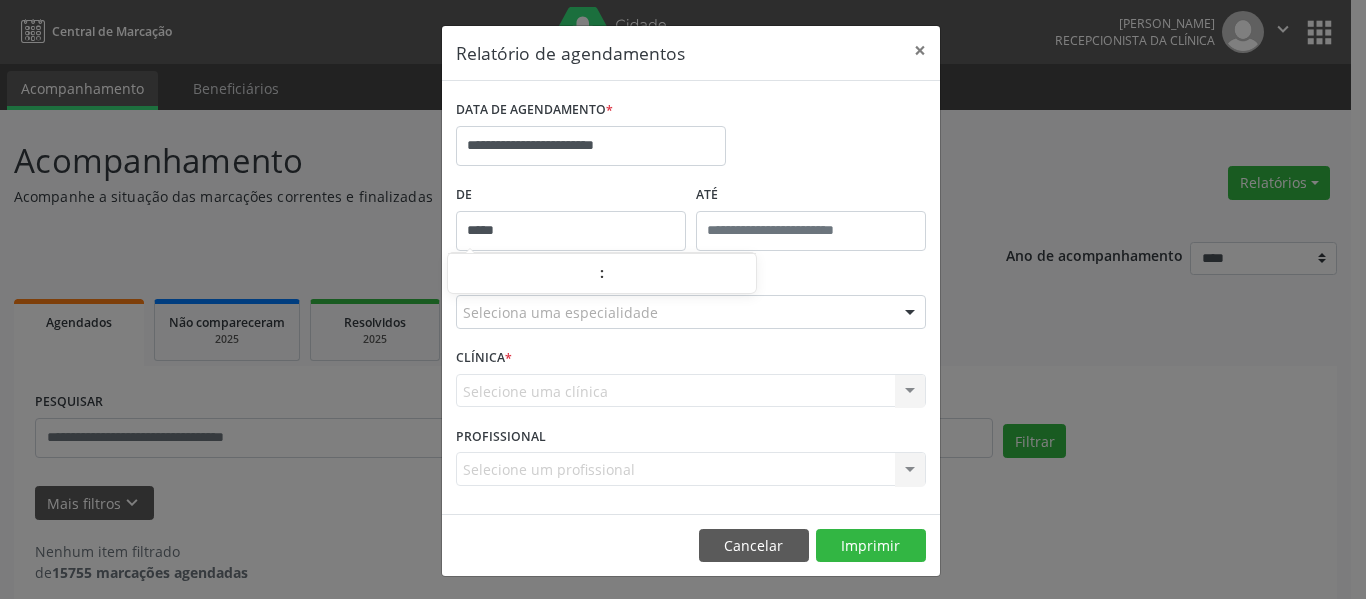 click on "*****" at bounding box center (571, 231) 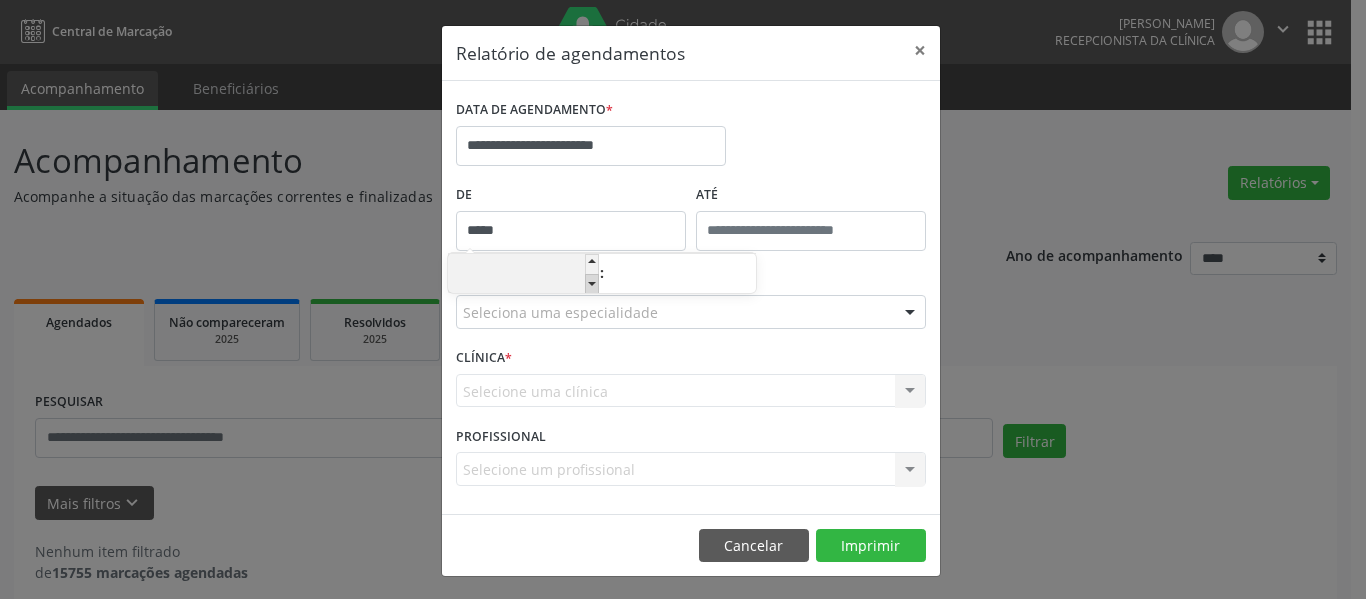 click at bounding box center [592, 284] 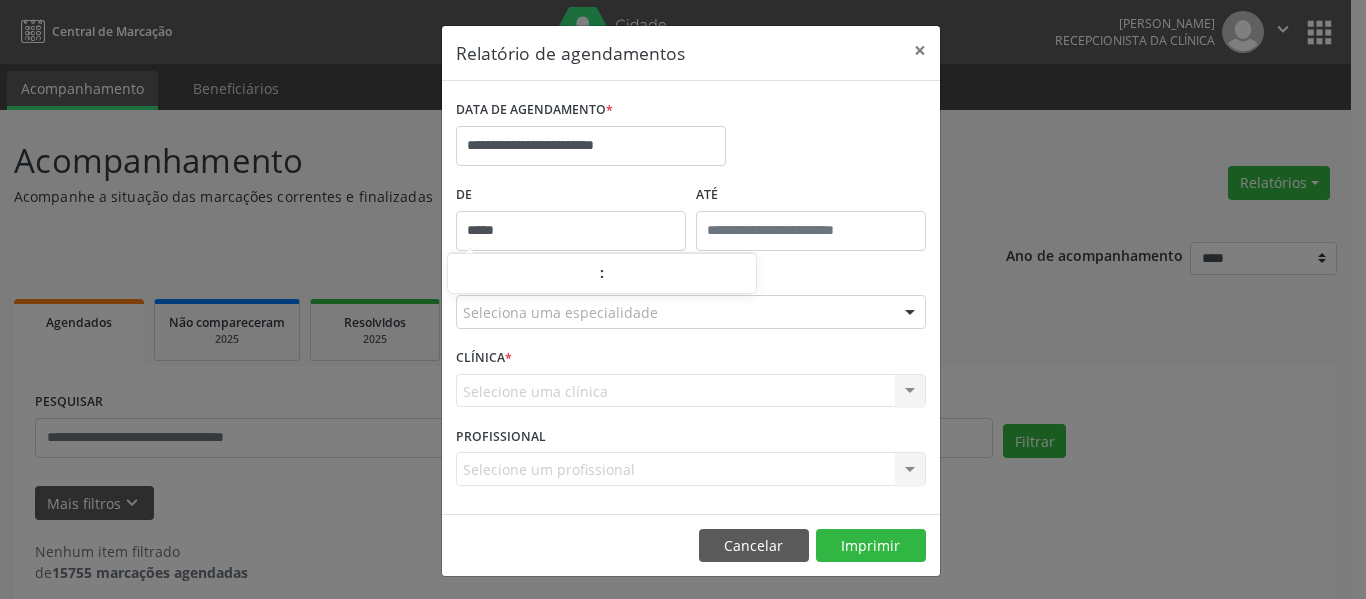 click on "De" at bounding box center [571, 195] 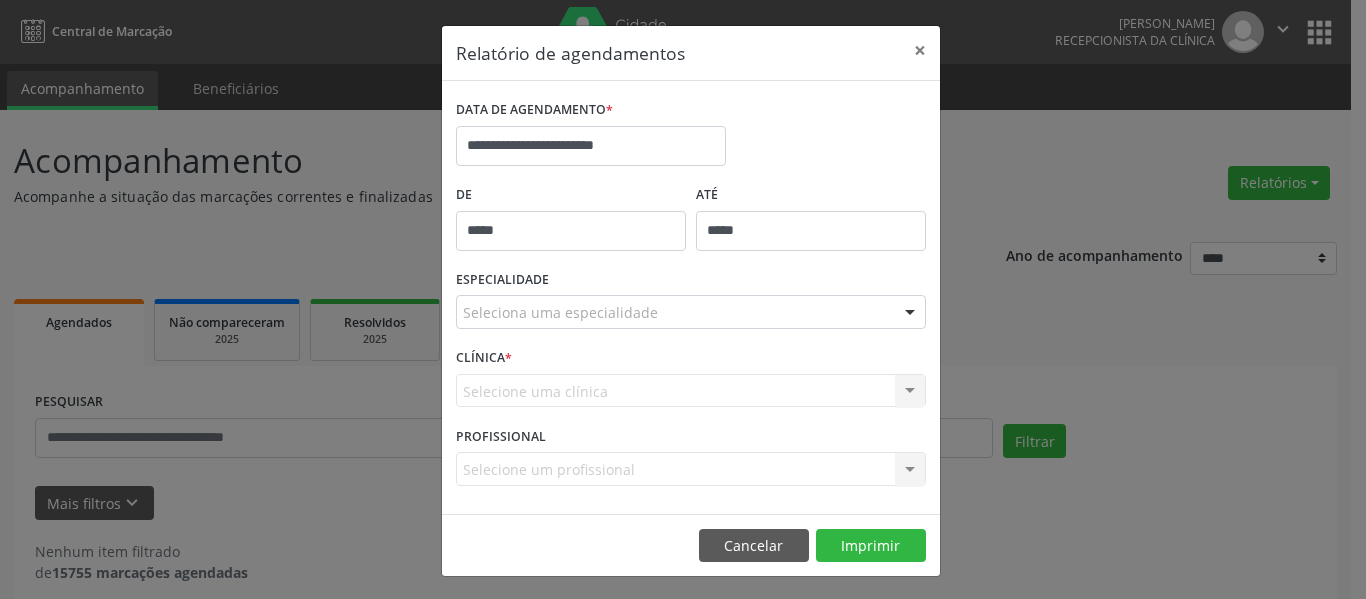 click on "*****" at bounding box center [811, 231] 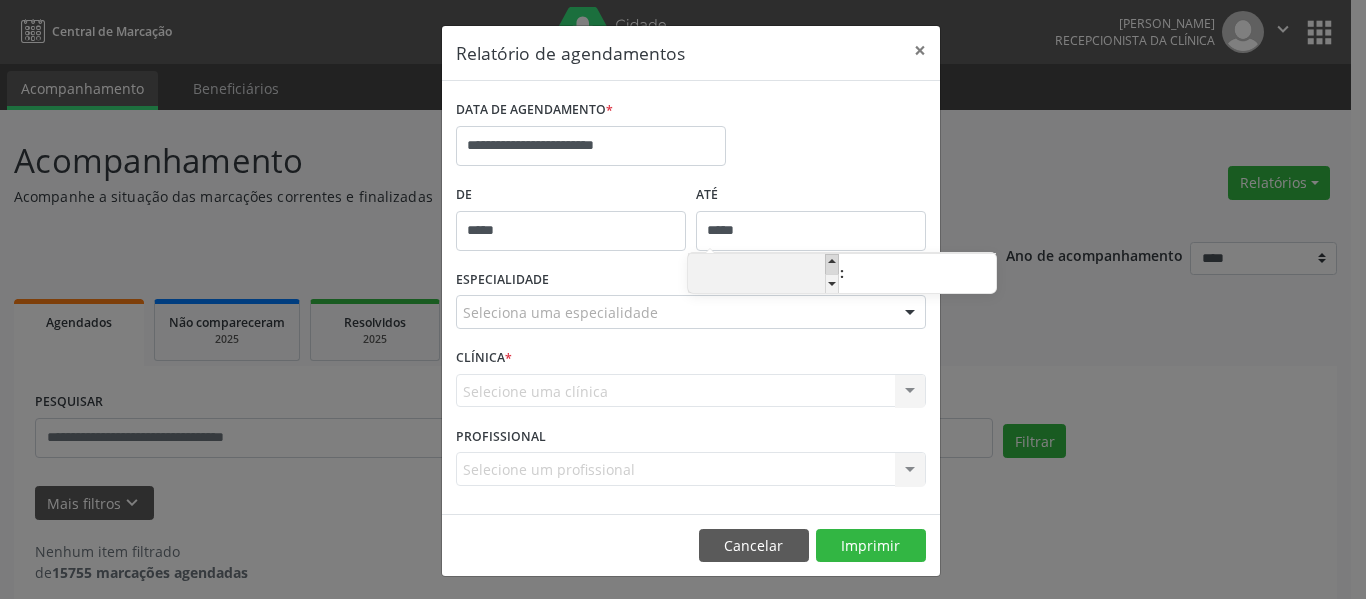 click at bounding box center (832, 264) 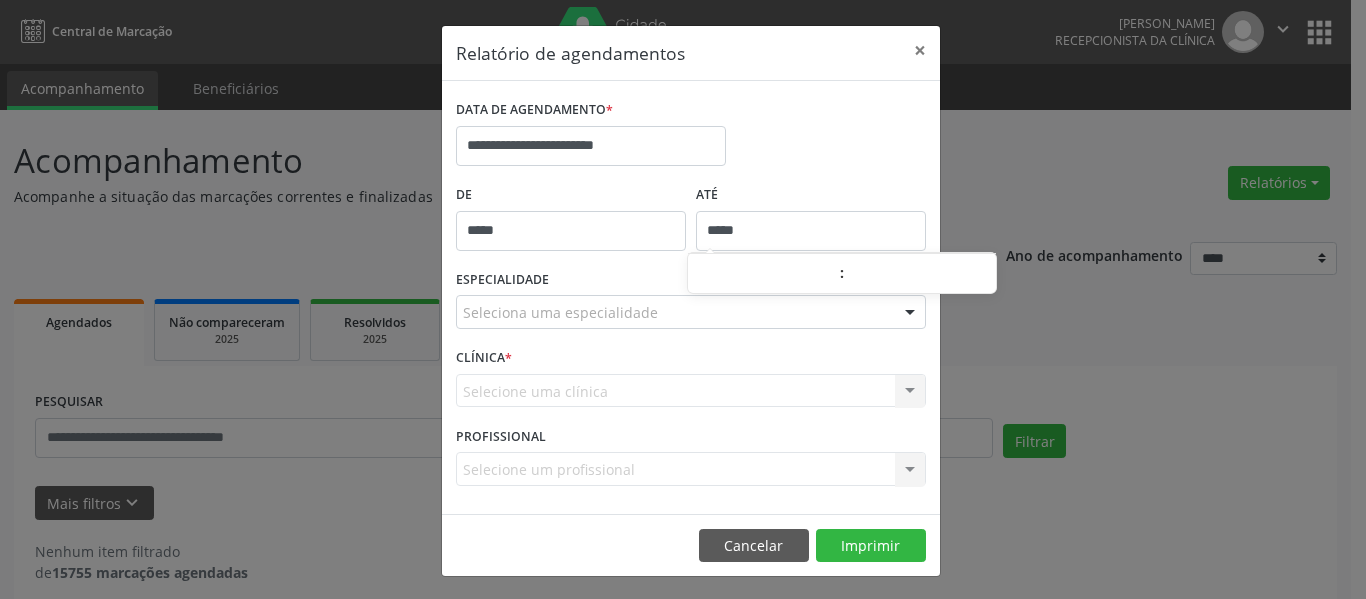 click on "ATÉ" at bounding box center [811, 195] 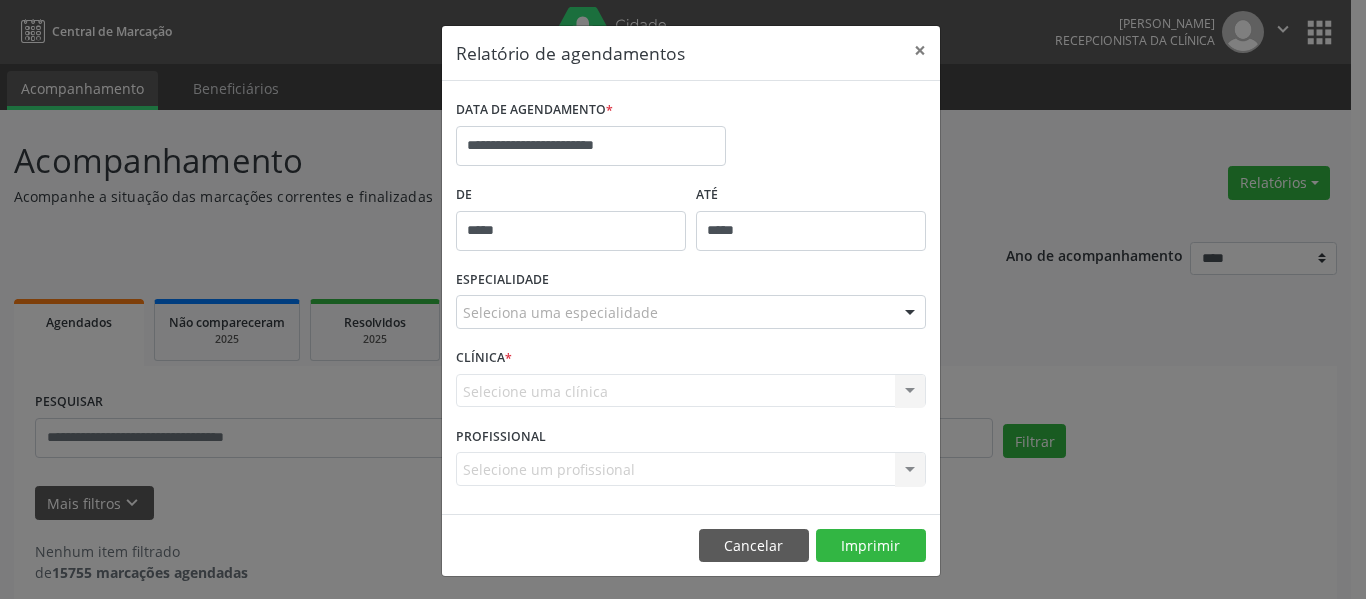 click on "Seleciona uma especialidade" at bounding box center (691, 312) 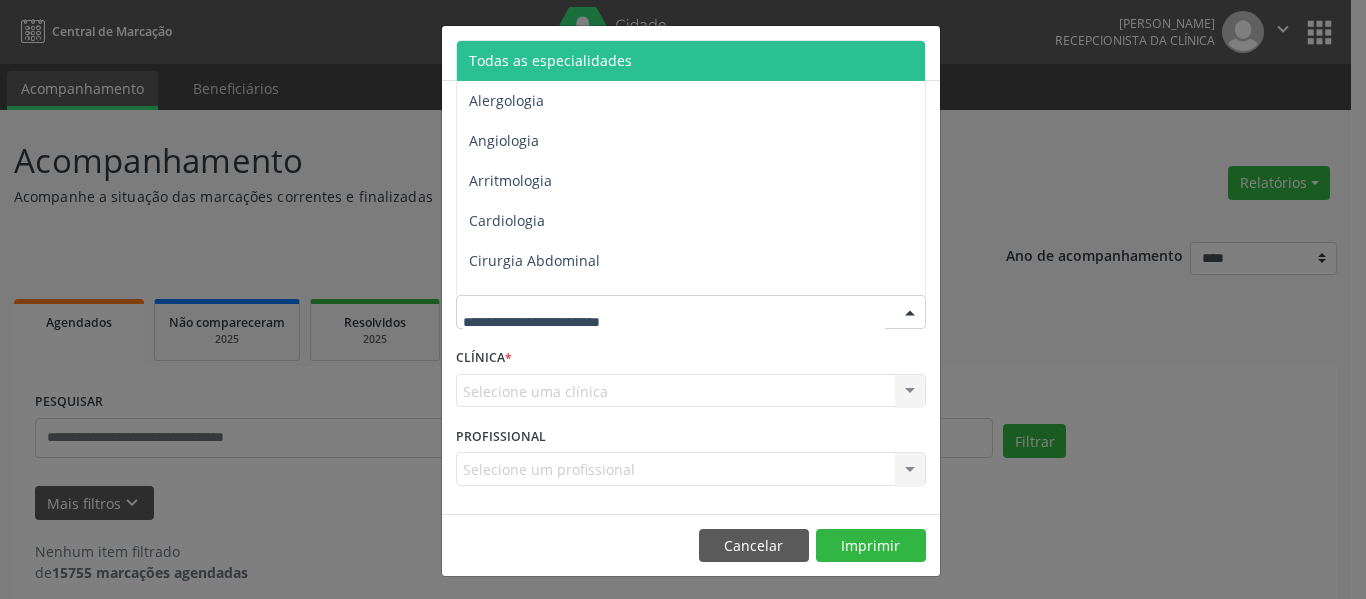 drag, startPoint x: 594, startPoint y: 65, endPoint x: 637, endPoint y: 85, distance: 47.423622 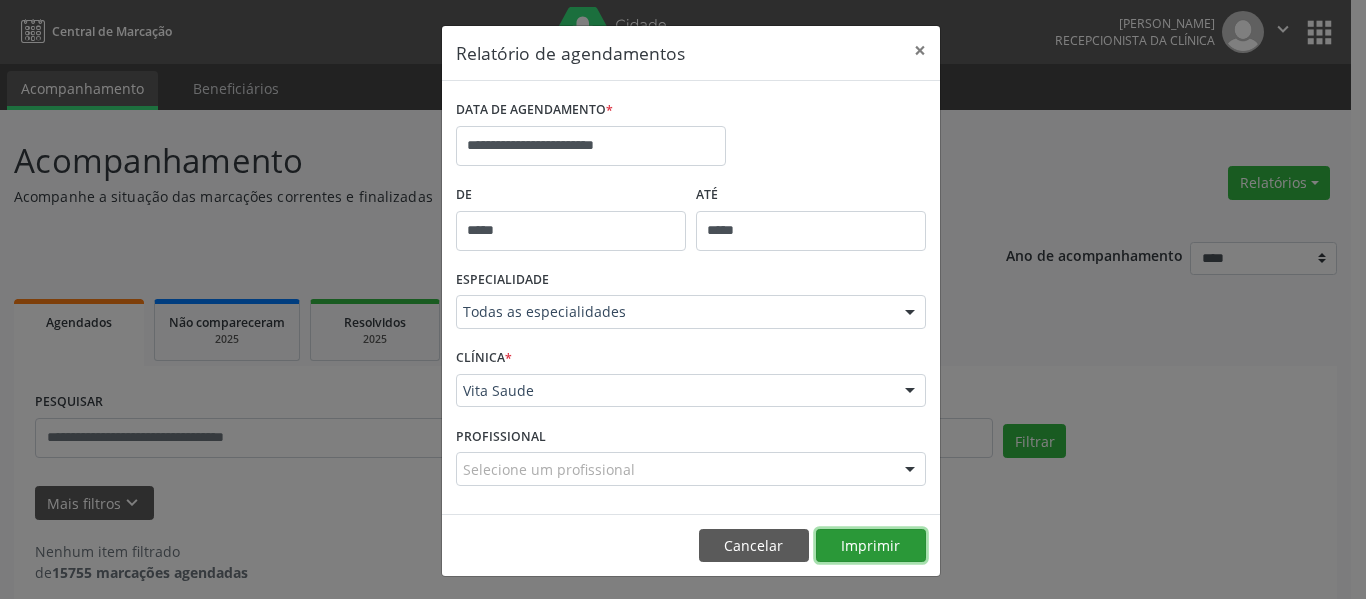 click on "Imprimir" at bounding box center [871, 546] 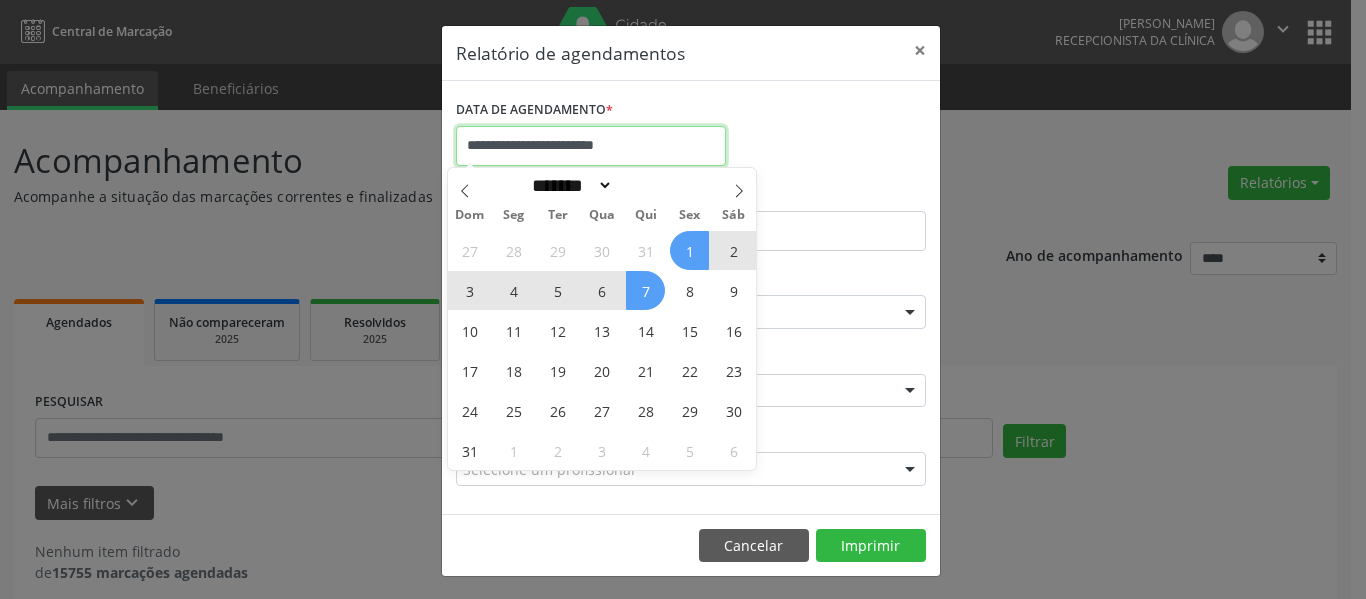 click on "**********" at bounding box center (591, 146) 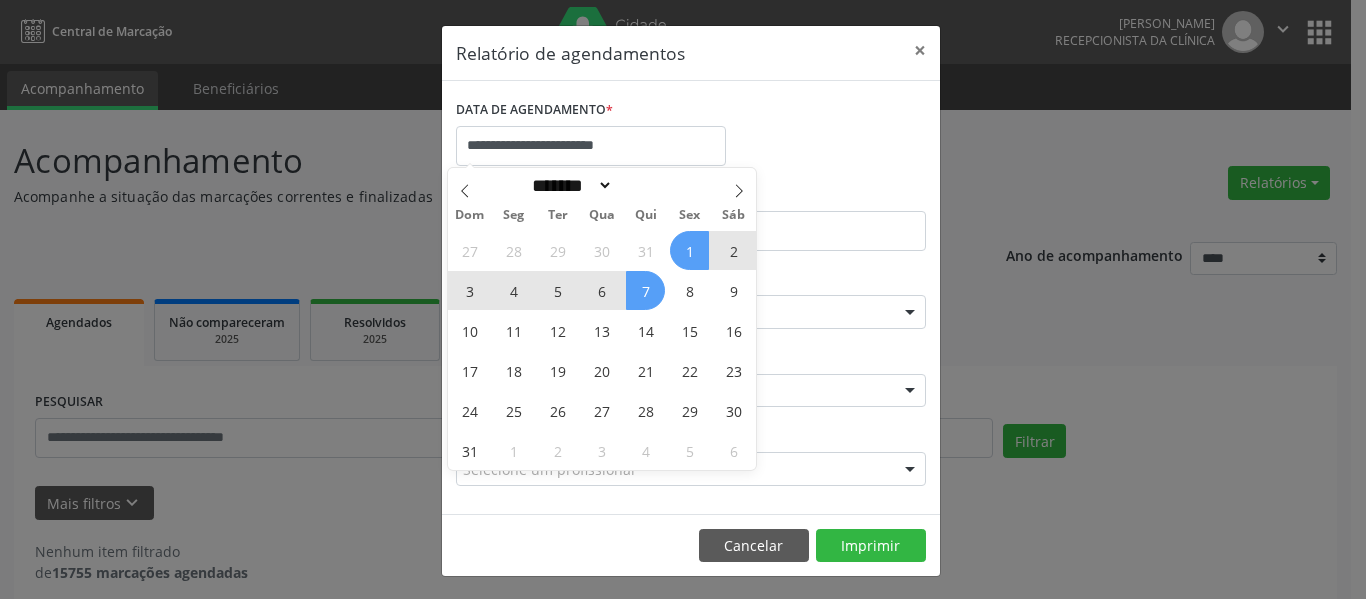 click on "1" at bounding box center [689, 250] 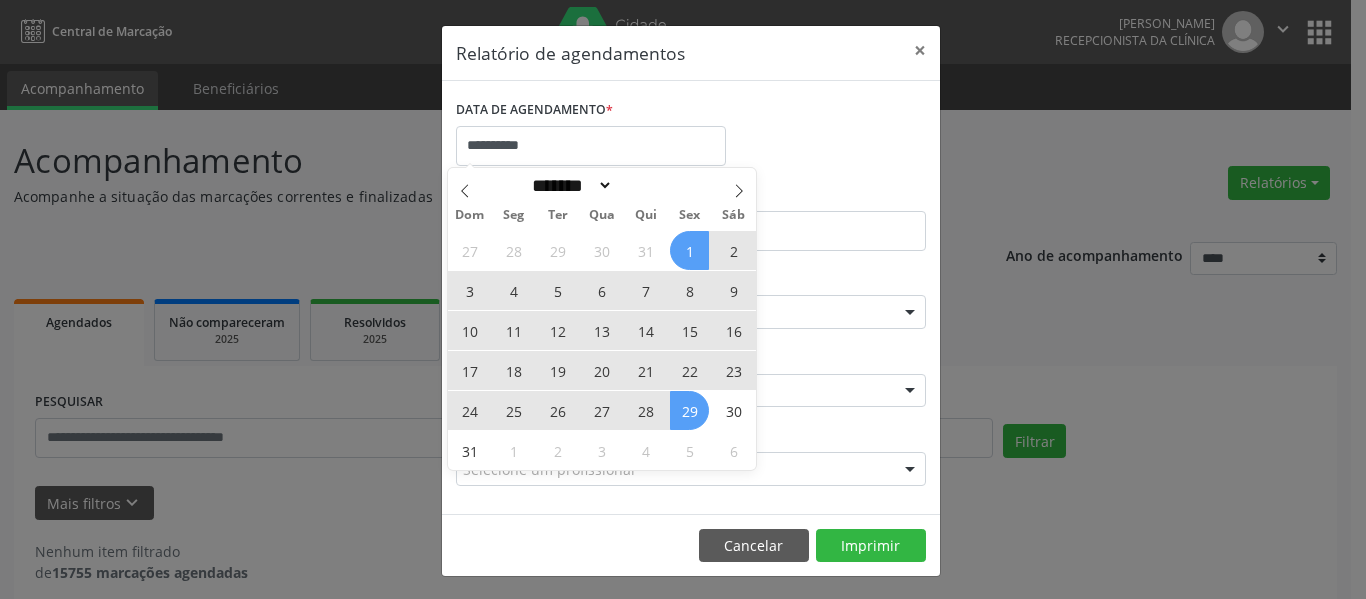 click on "29" at bounding box center [689, 410] 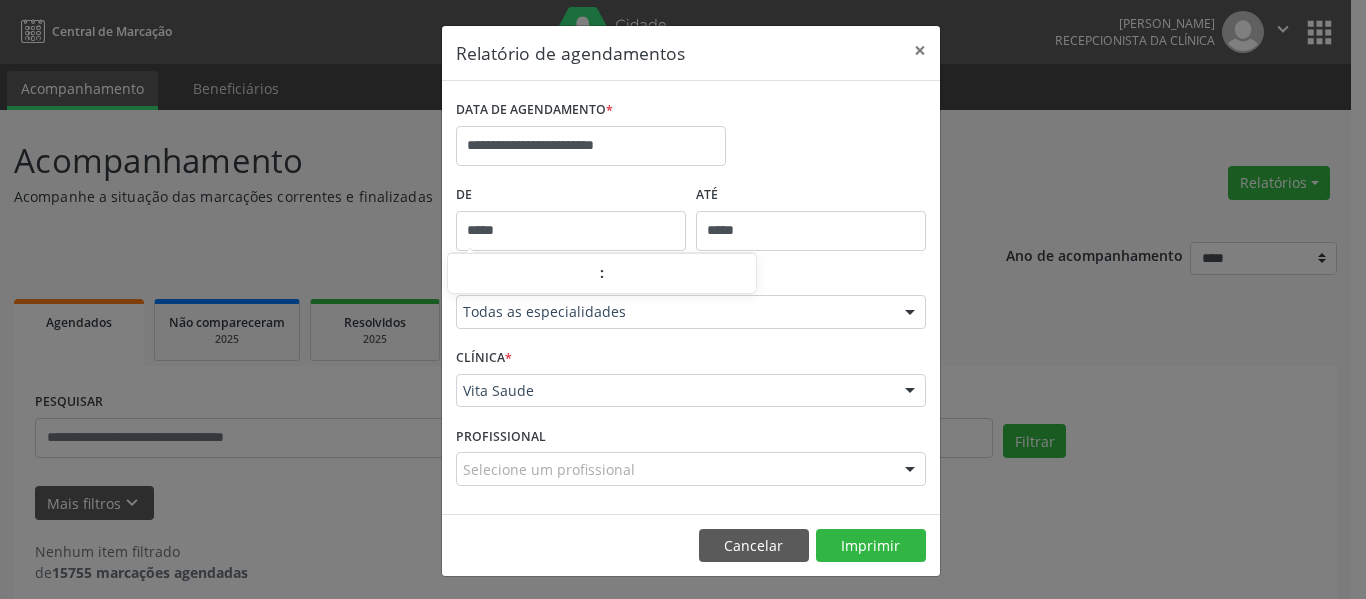 click on "*****" at bounding box center [571, 231] 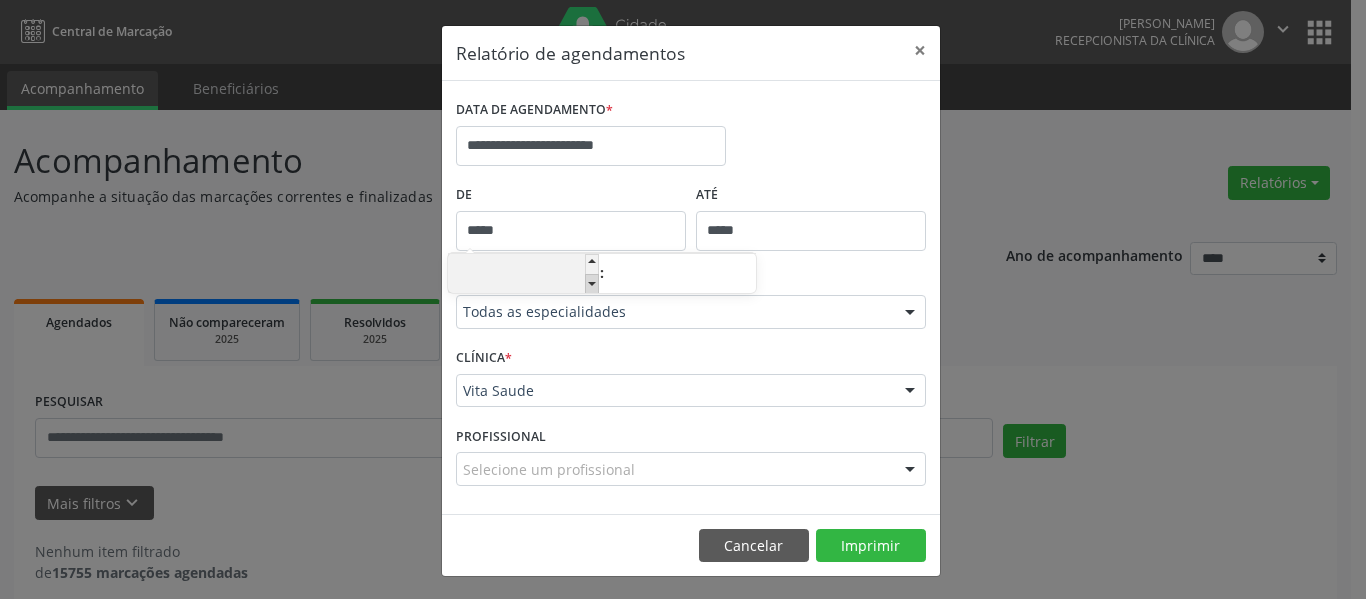 click at bounding box center (592, 284) 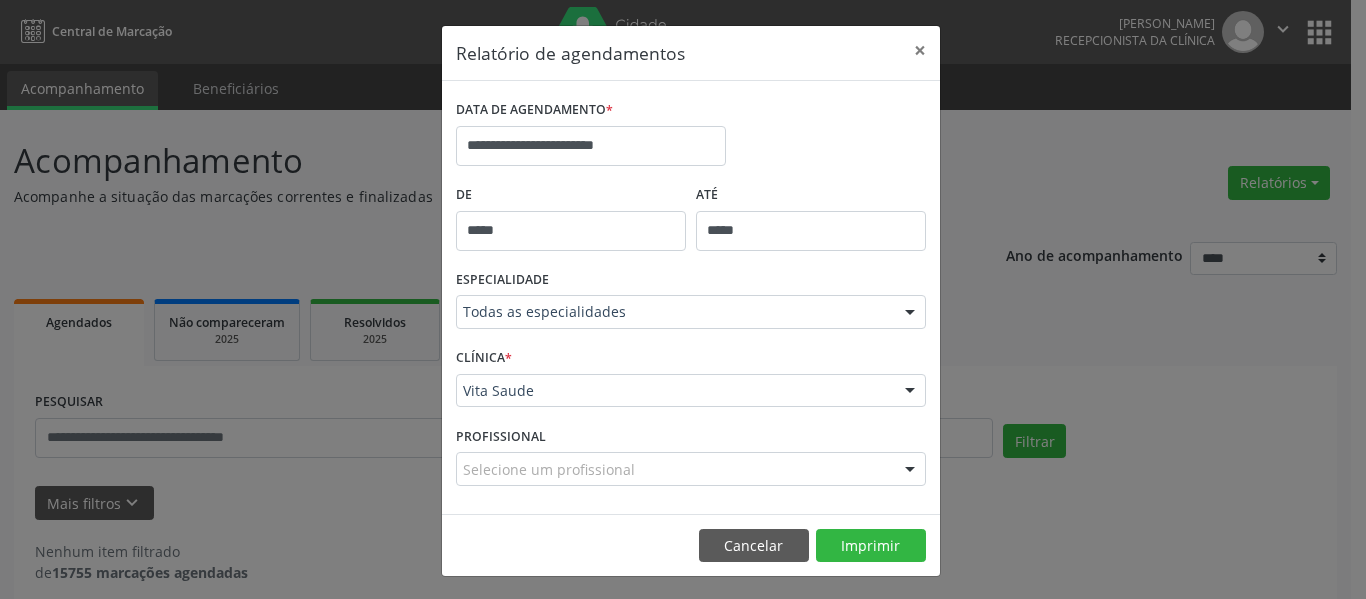 click on "**********" at bounding box center [691, 137] 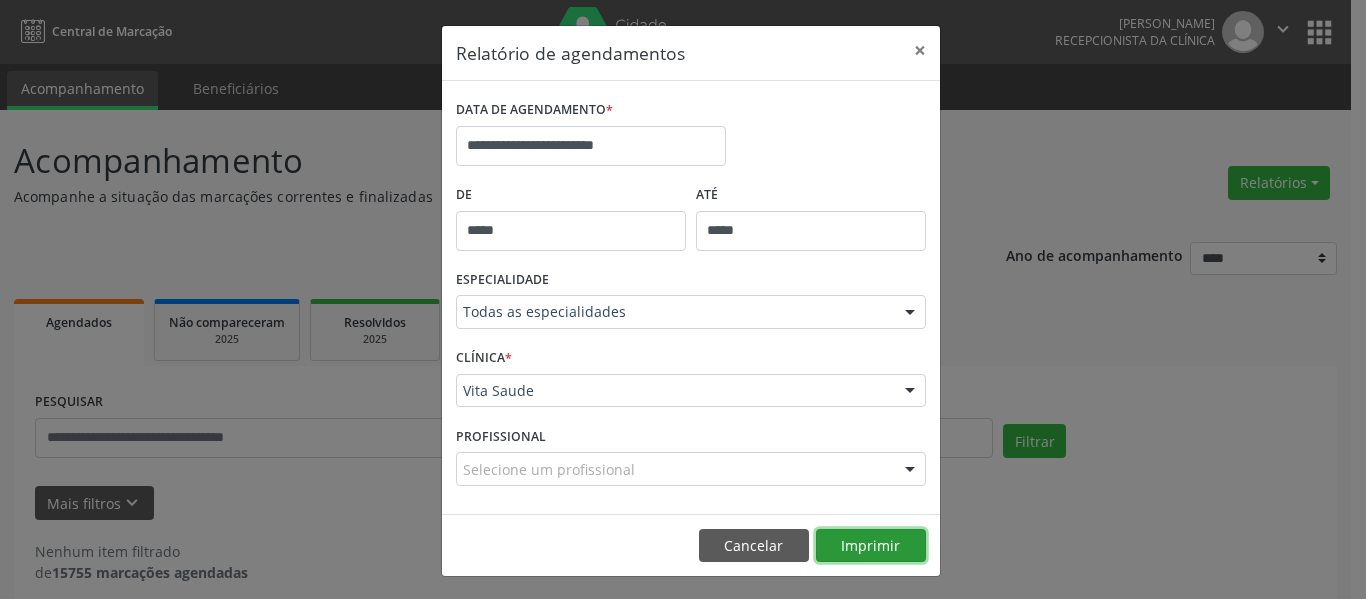 click on "Imprimir" at bounding box center [871, 546] 